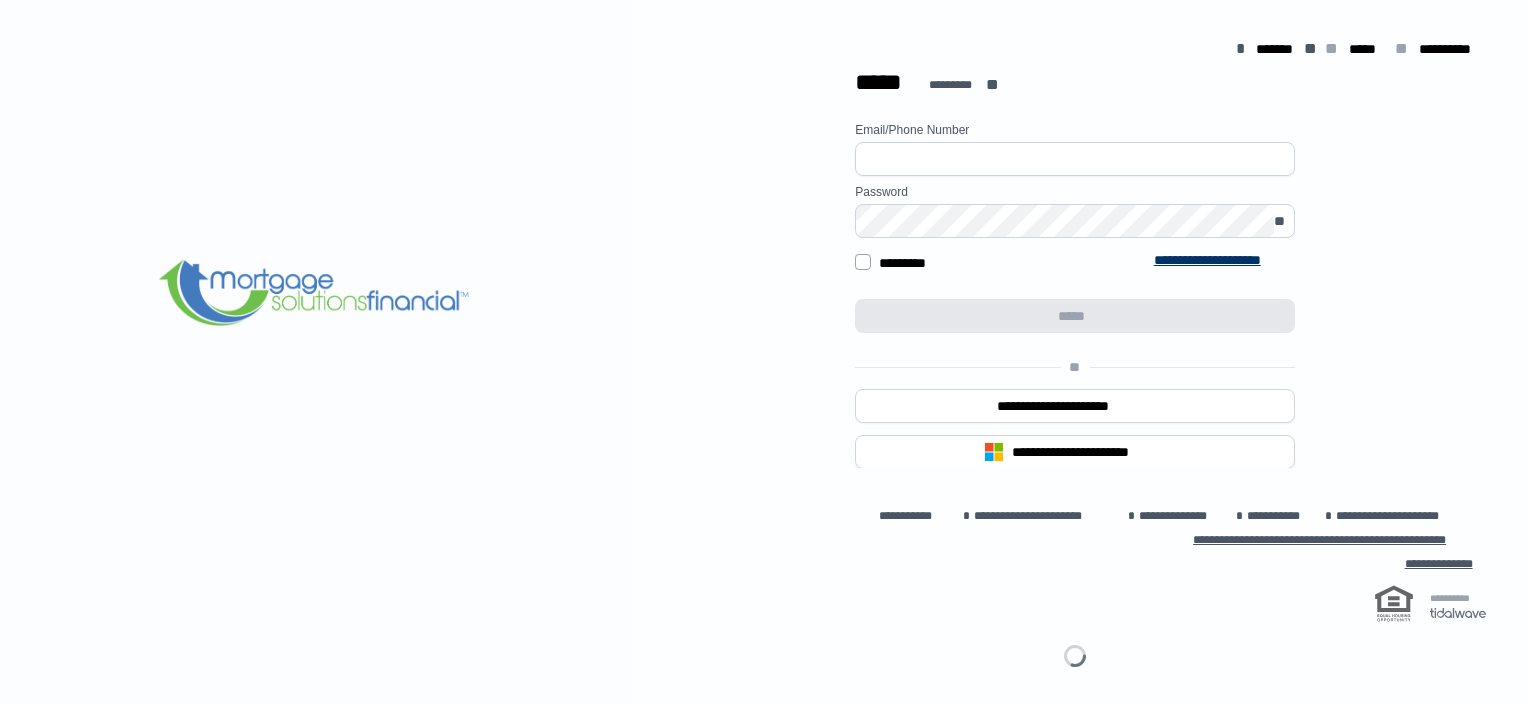 scroll, scrollTop: 0, scrollLeft: 0, axis: both 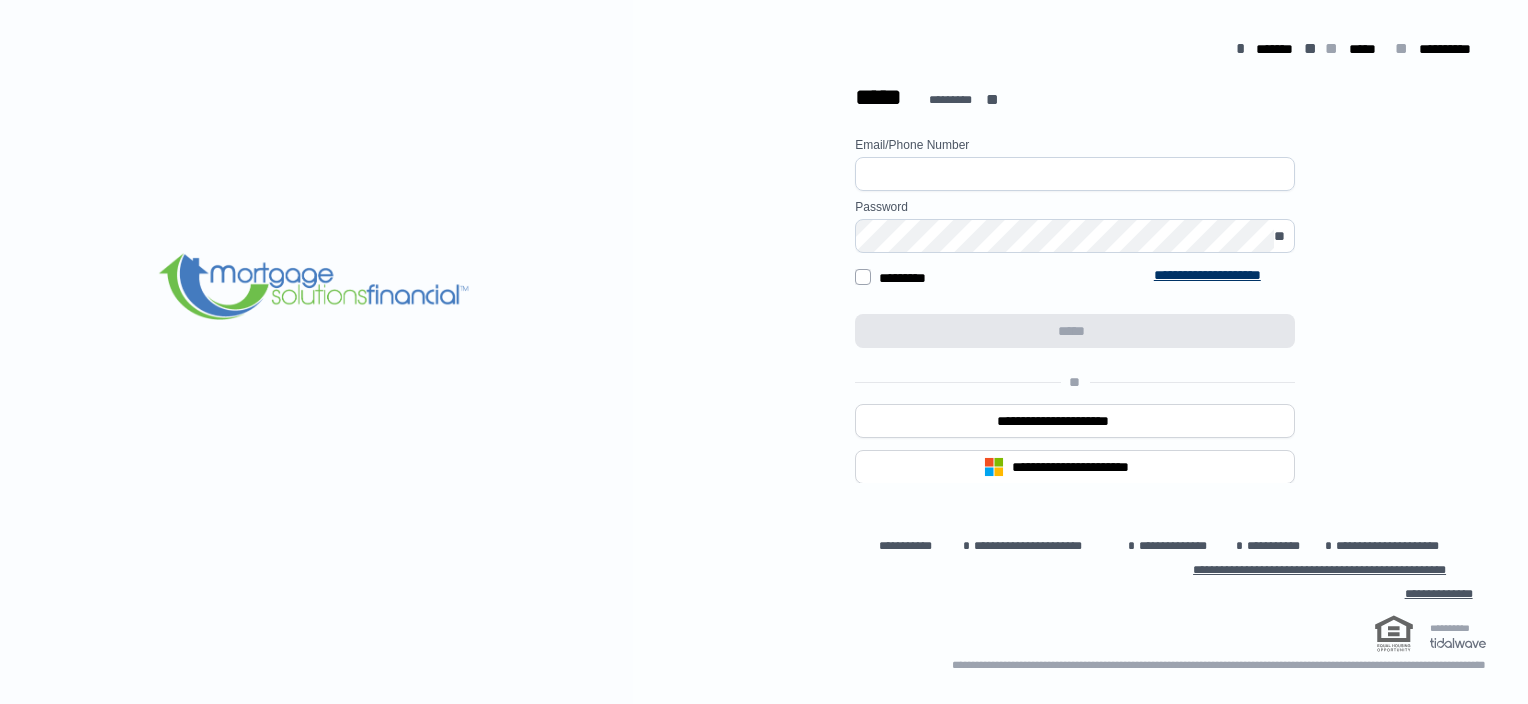 type on "**********" 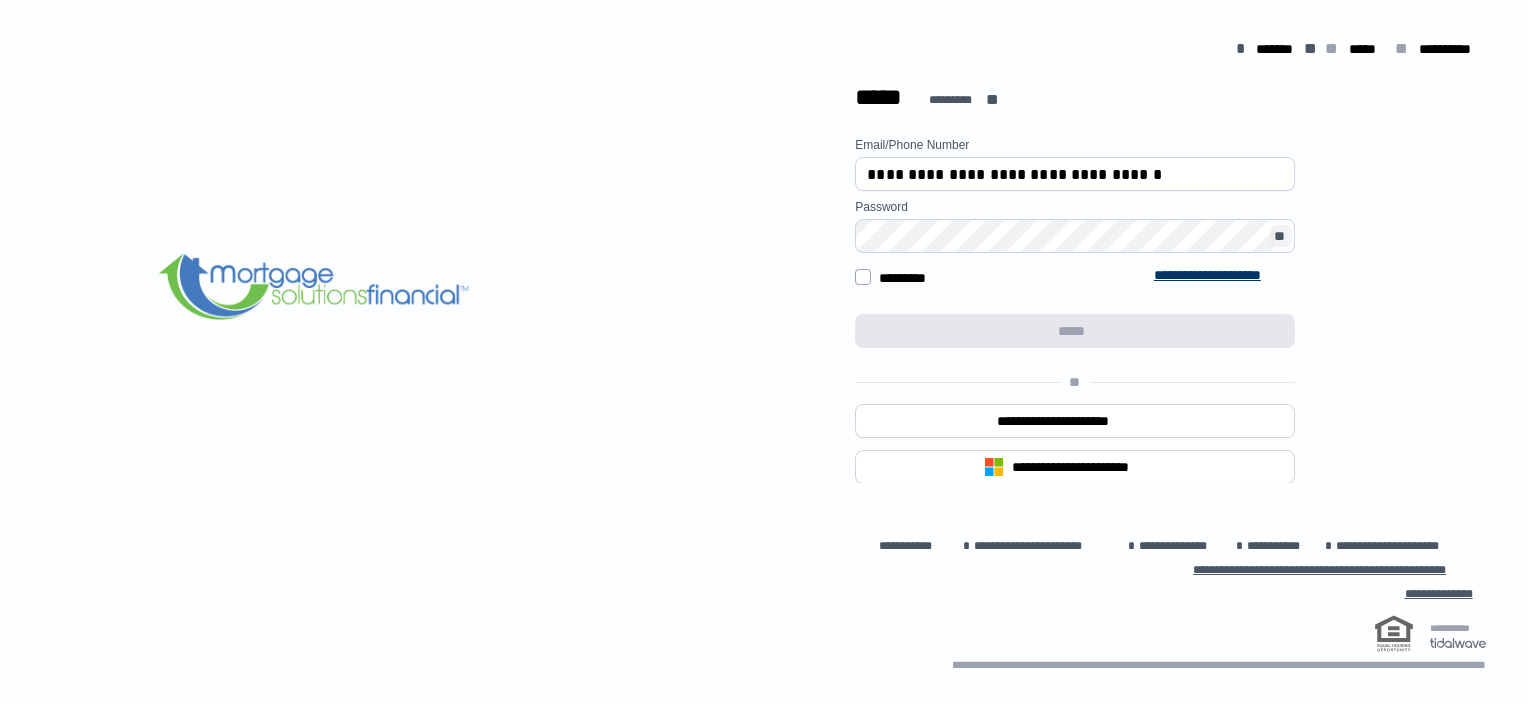 click on "**" at bounding box center [1281, 236] 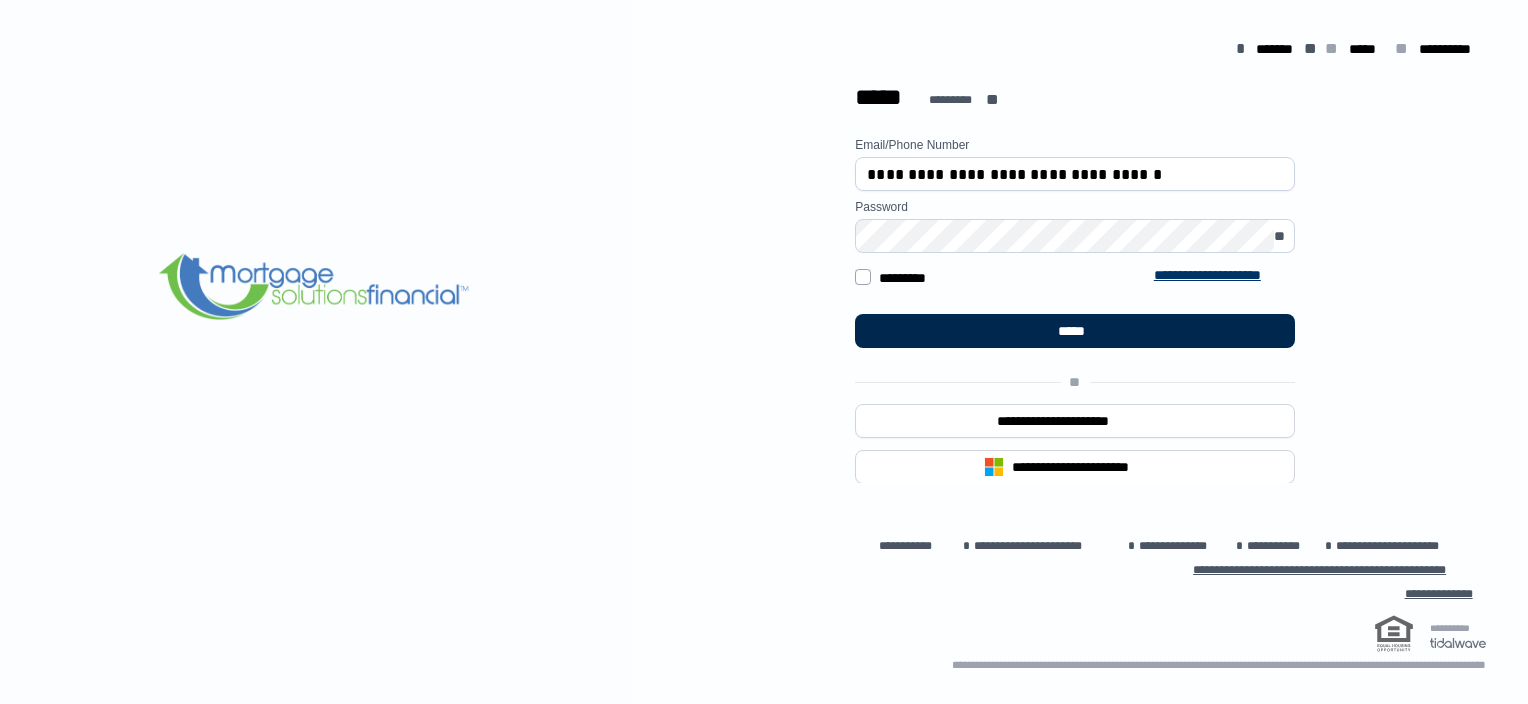 click on "*****" at bounding box center (1075, 331) 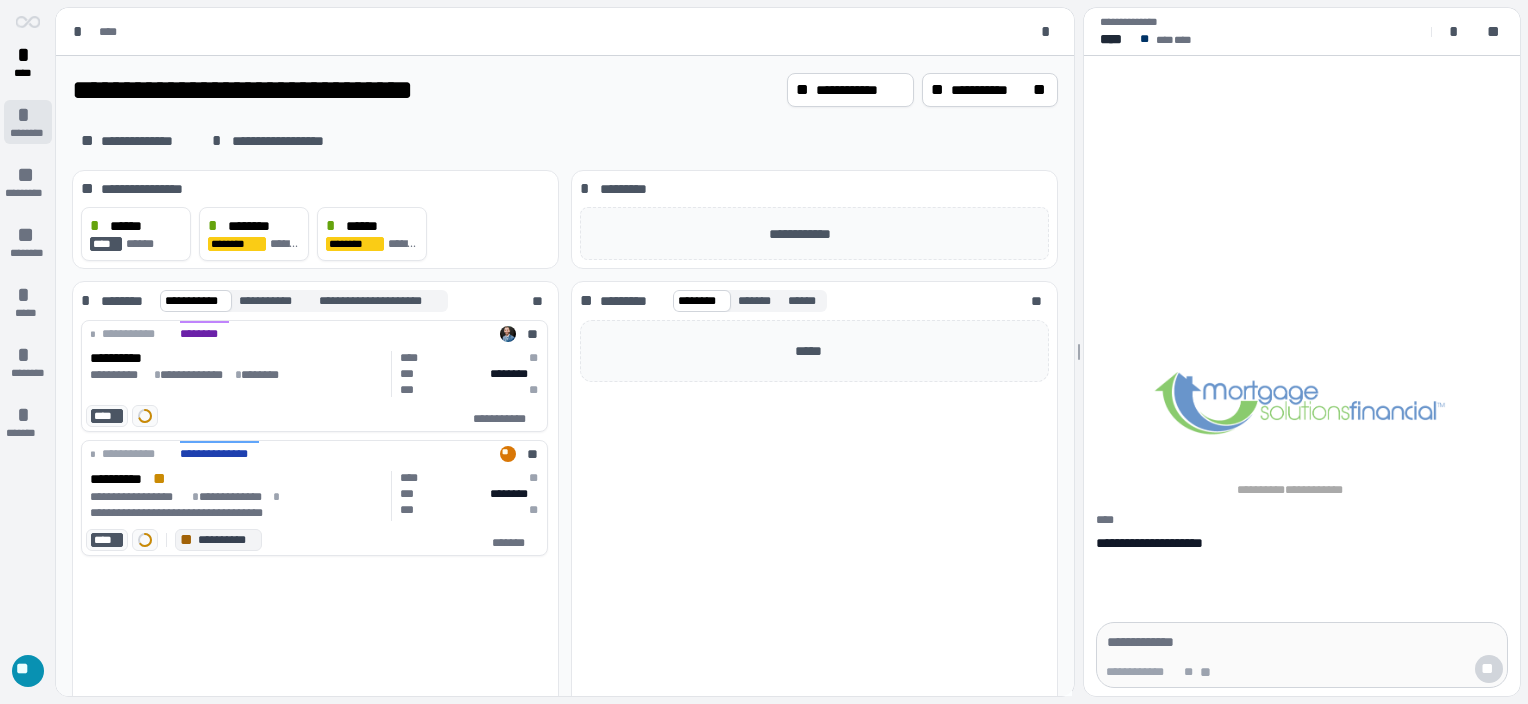 click on "*" at bounding box center (28, 115) 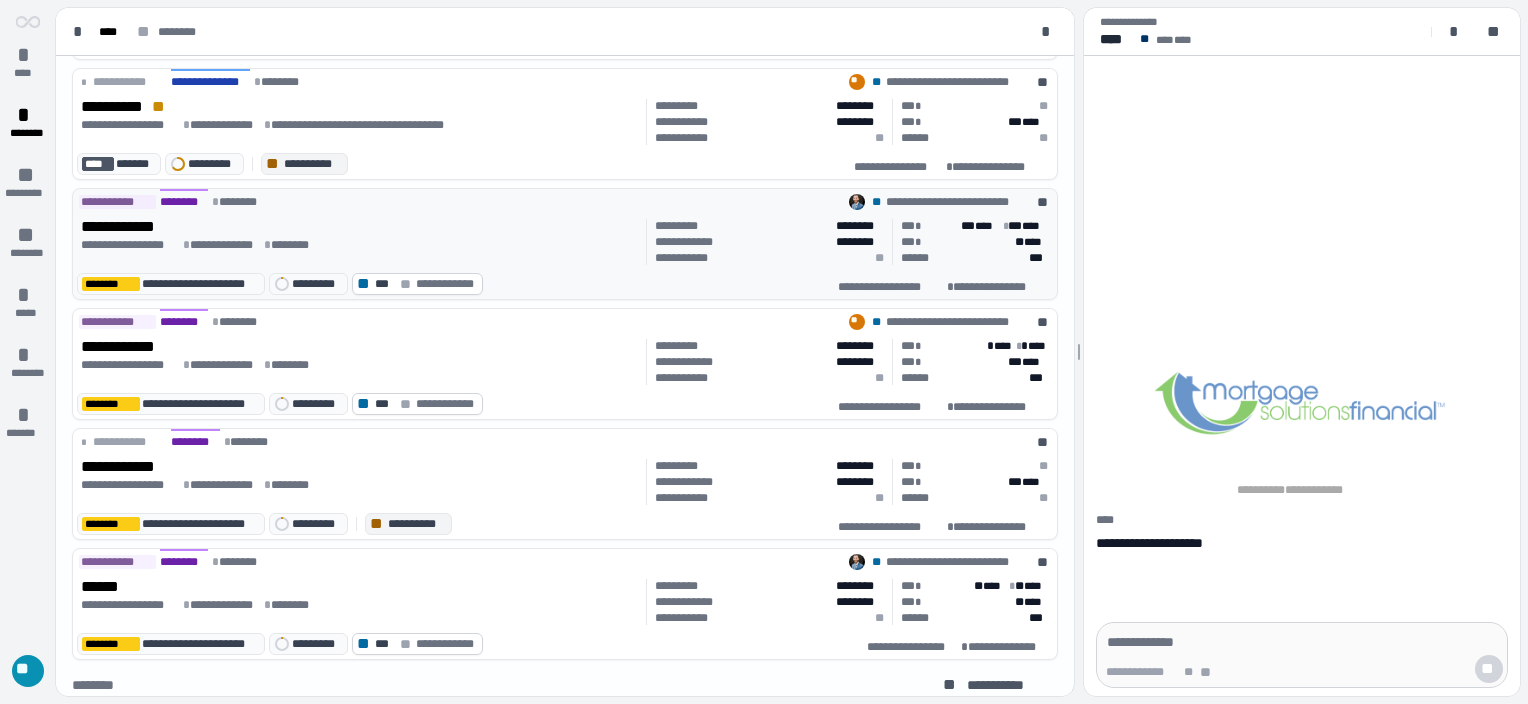 scroll, scrollTop: 386, scrollLeft: 0, axis: vertical 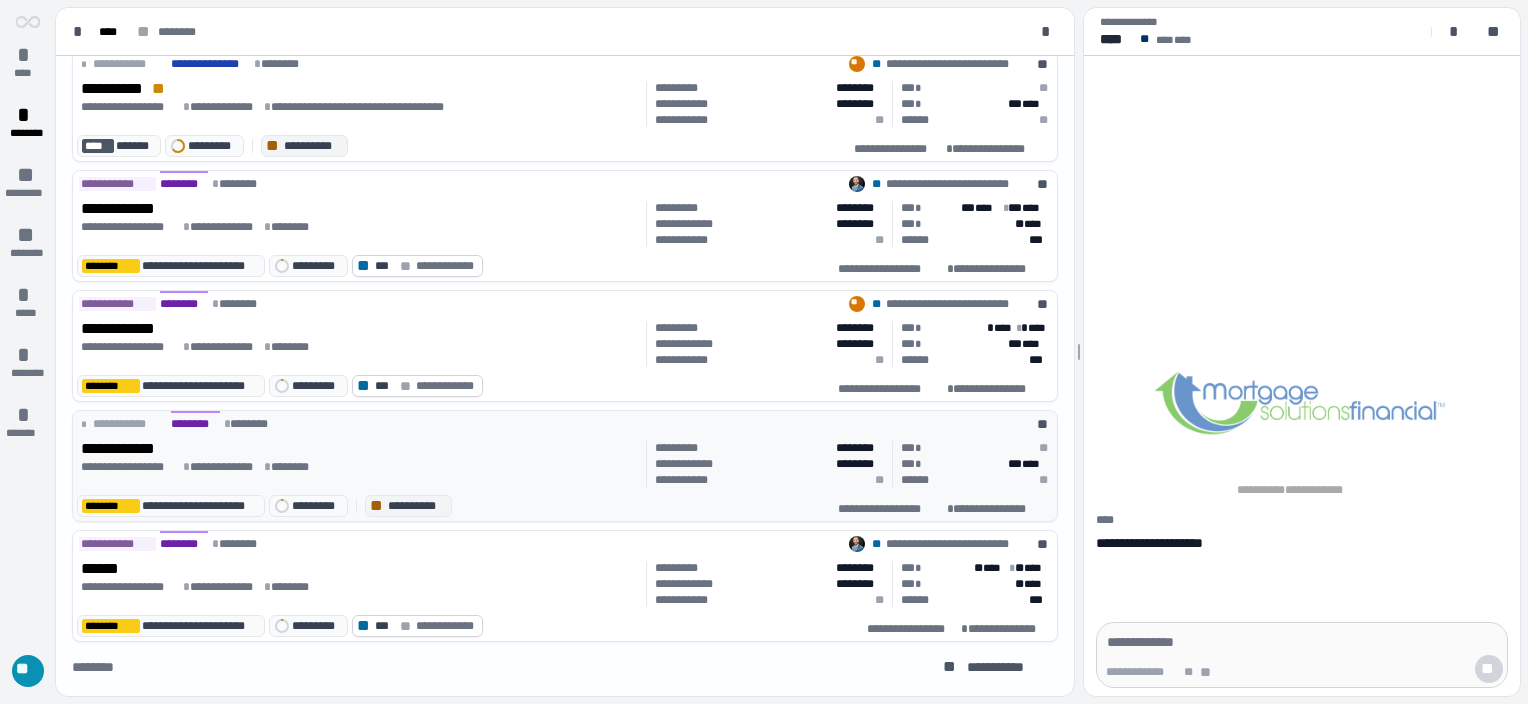 click on "* [FIRST] [LAST] [STREET]" at bounding box center (565, 422) 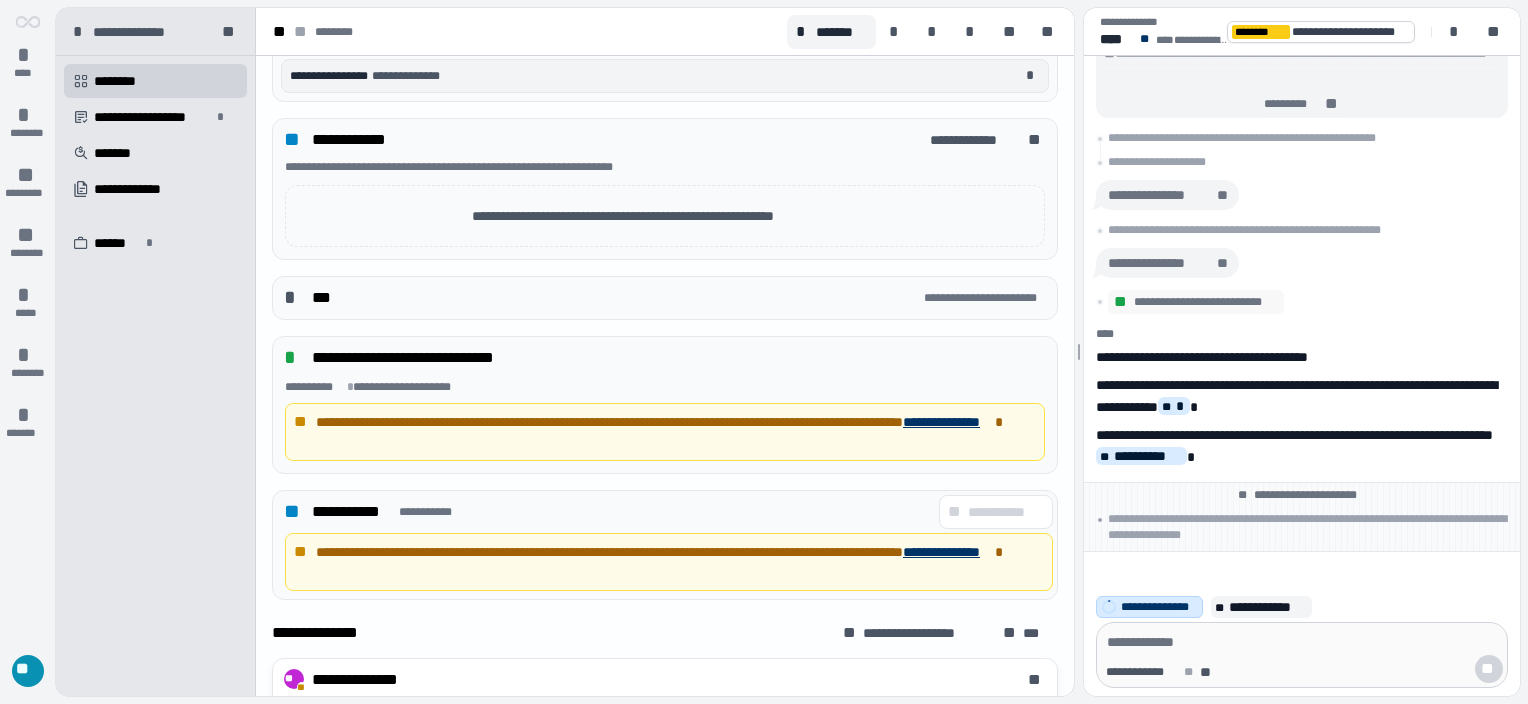 scroll, scrollTop: 811, scrollLeft: 0, axis: vertical 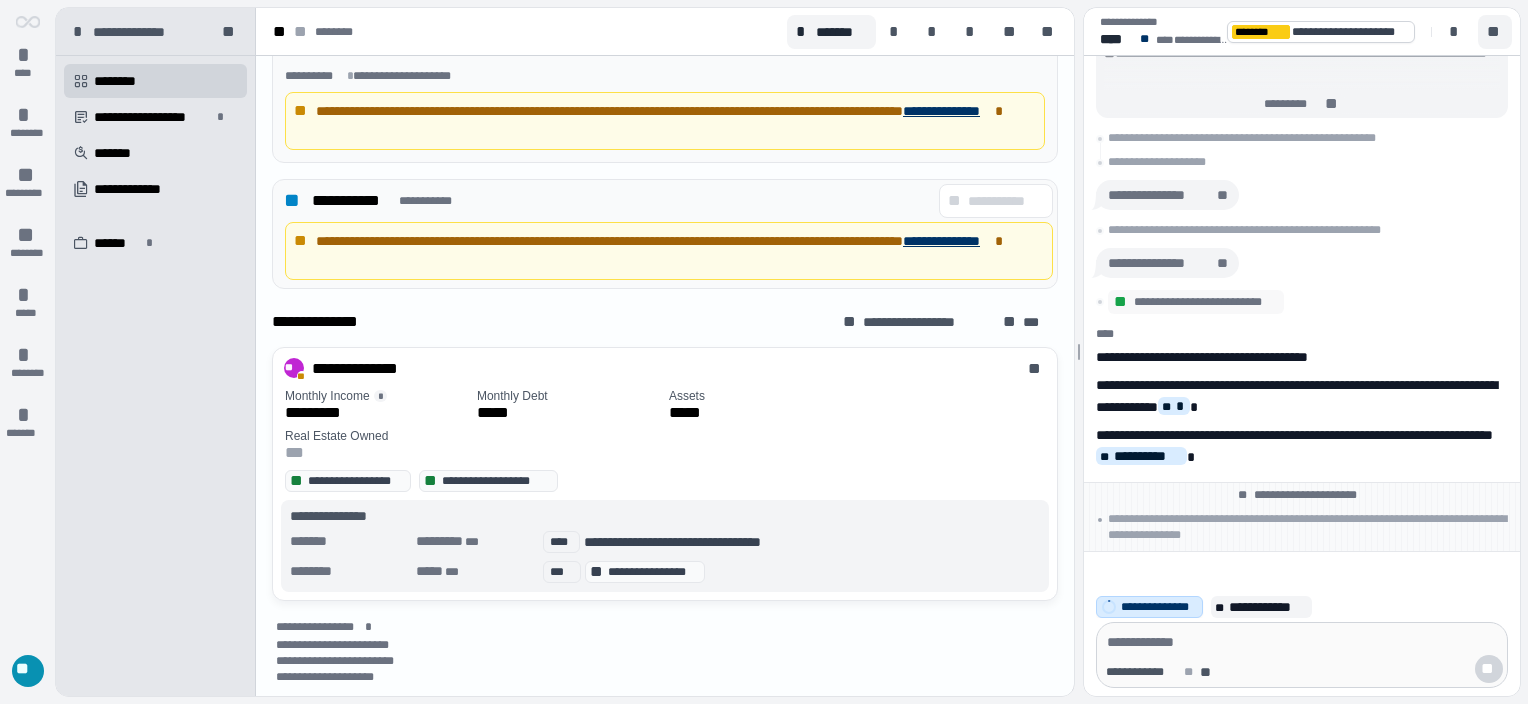click on "**" at bounding box center [1495, 32] 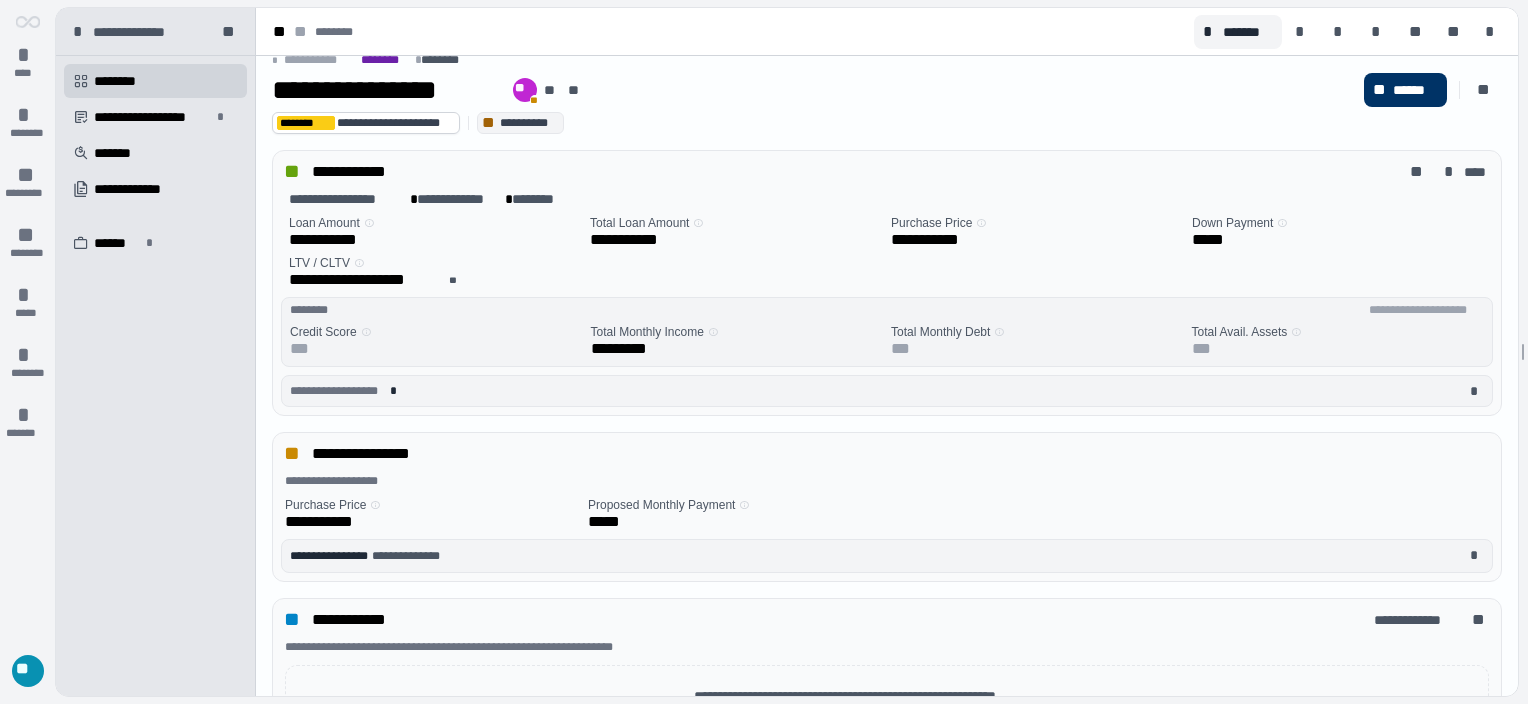 scroll, scrollTop: 0, scrollLeft: 0, axis: both 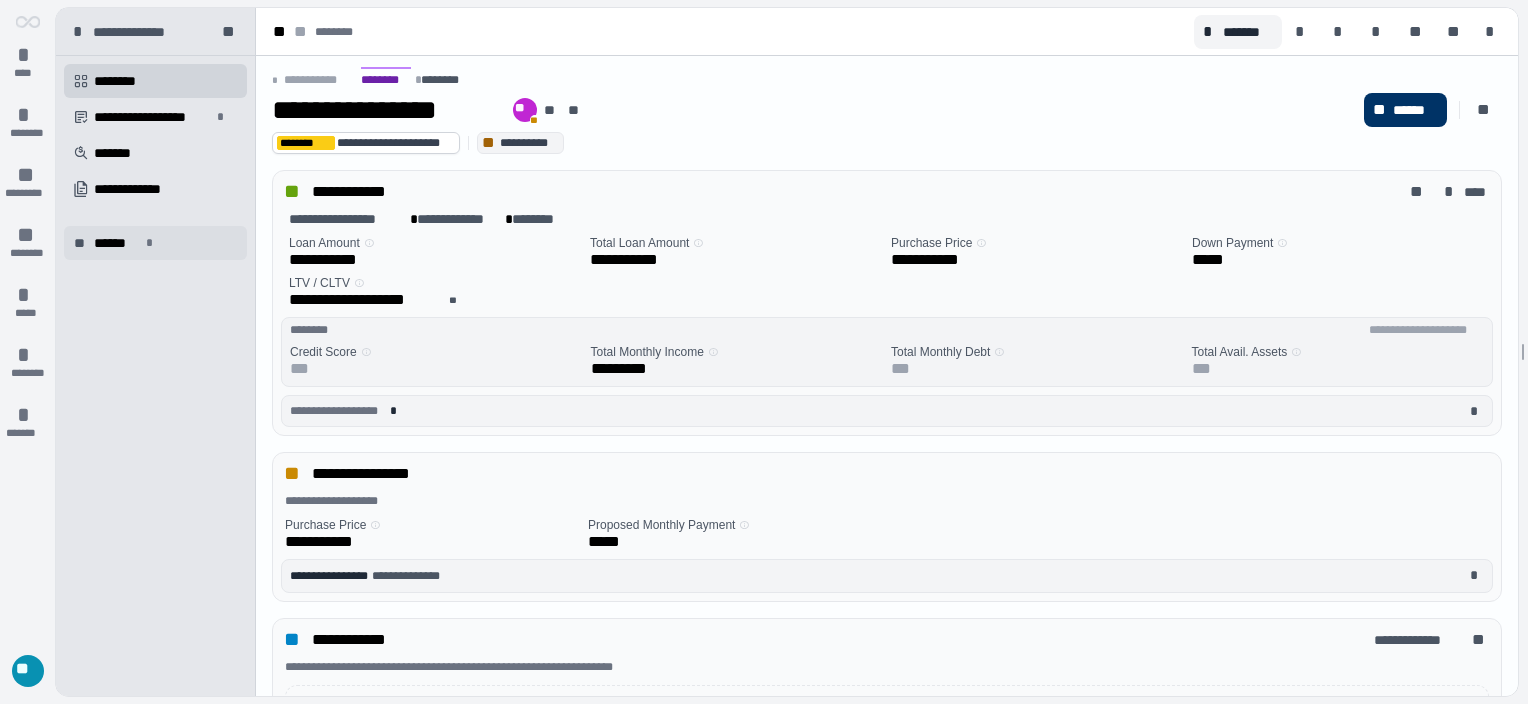 click on "******" at bounding box center [117, 243] 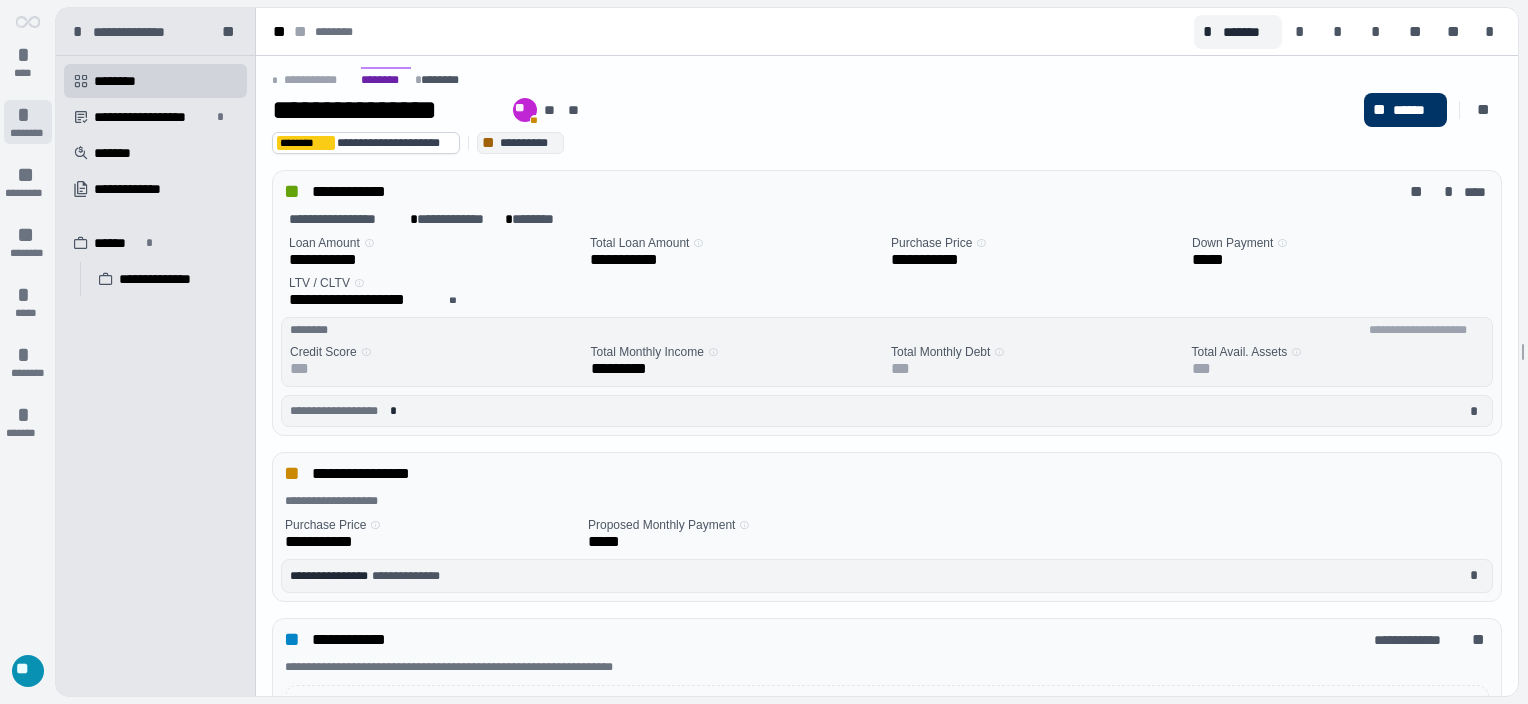click on "*" at bounding box center (28, 115) 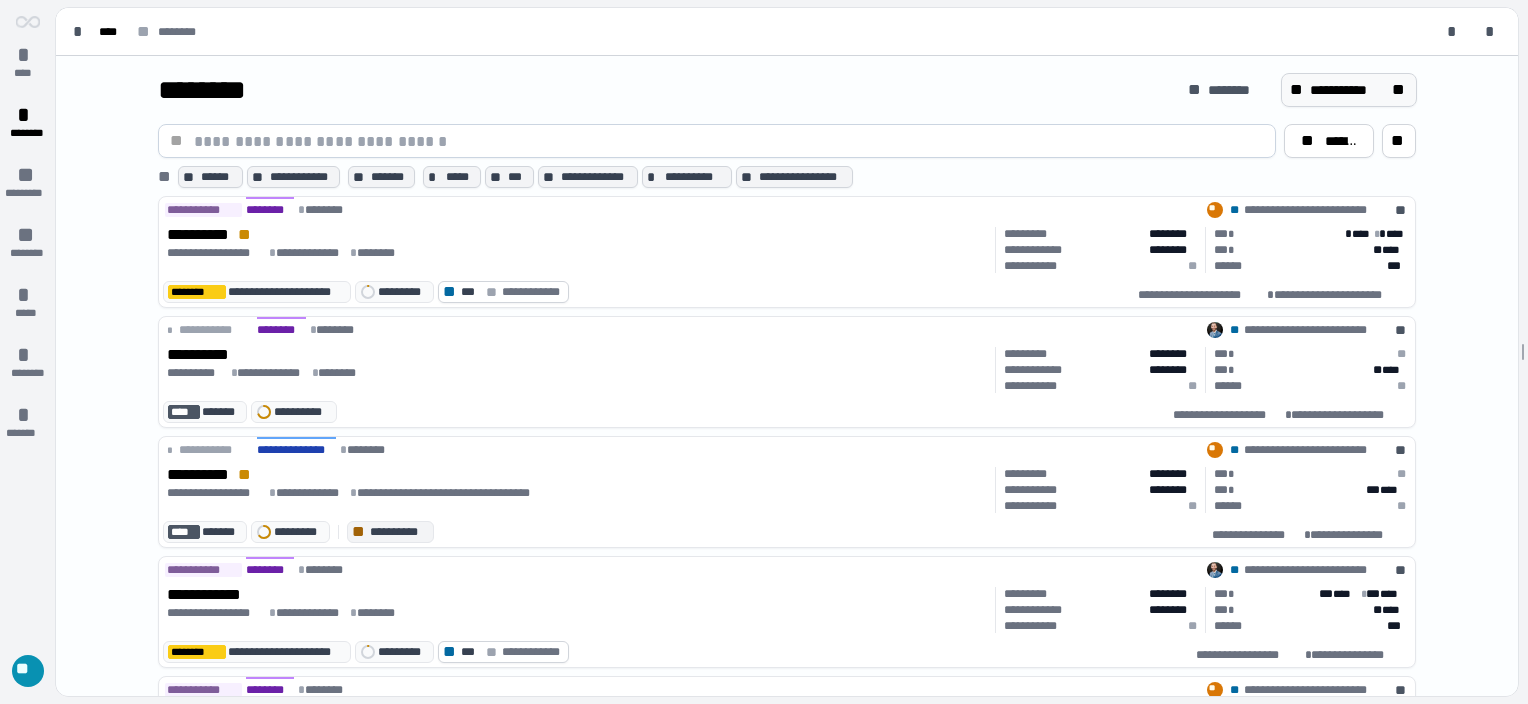 click on "**" at bounding box center (1400, 90) 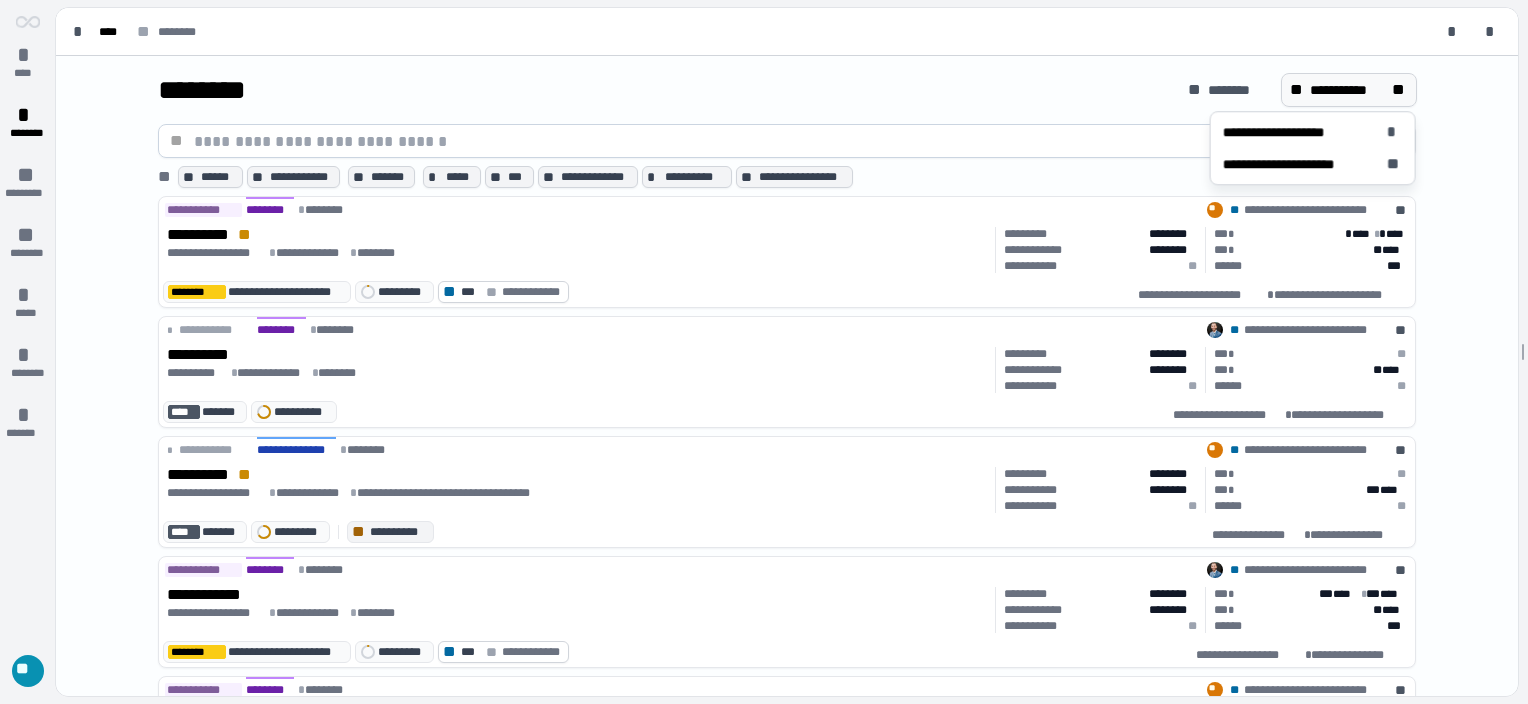 click on "* [FIRST] [LAST]" at bounding box center (787, 32) 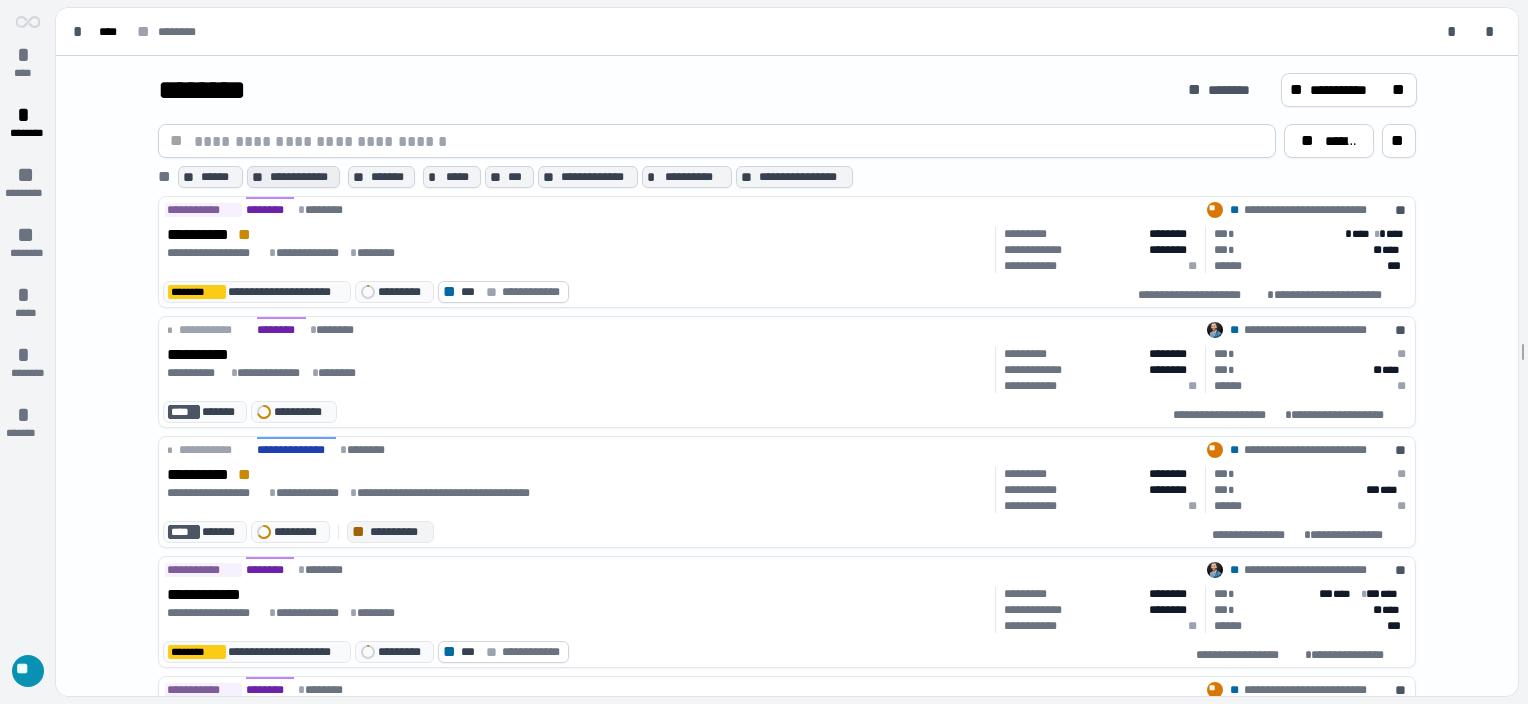 click on "**********" at bounding box center [303, 177] 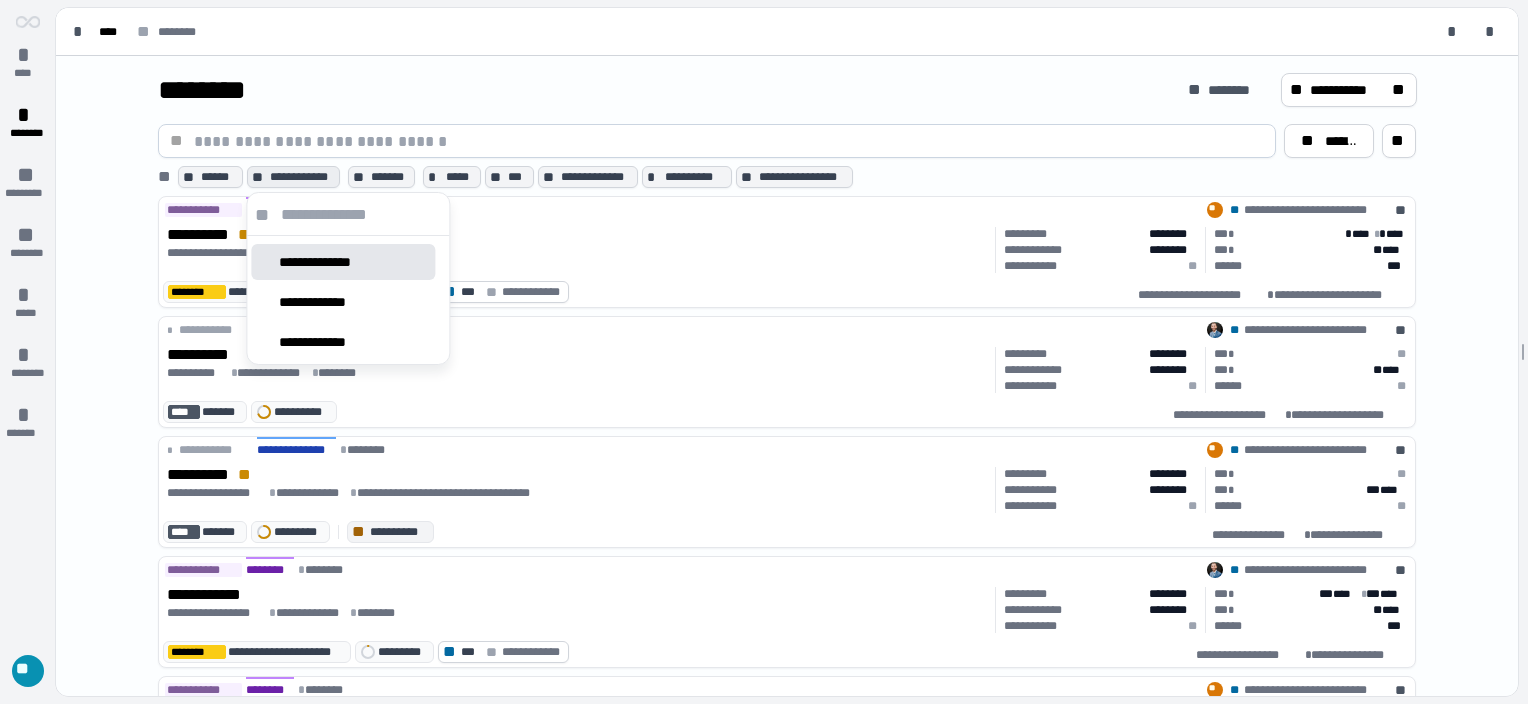 click on "**********" at bounding box center [324, 262] 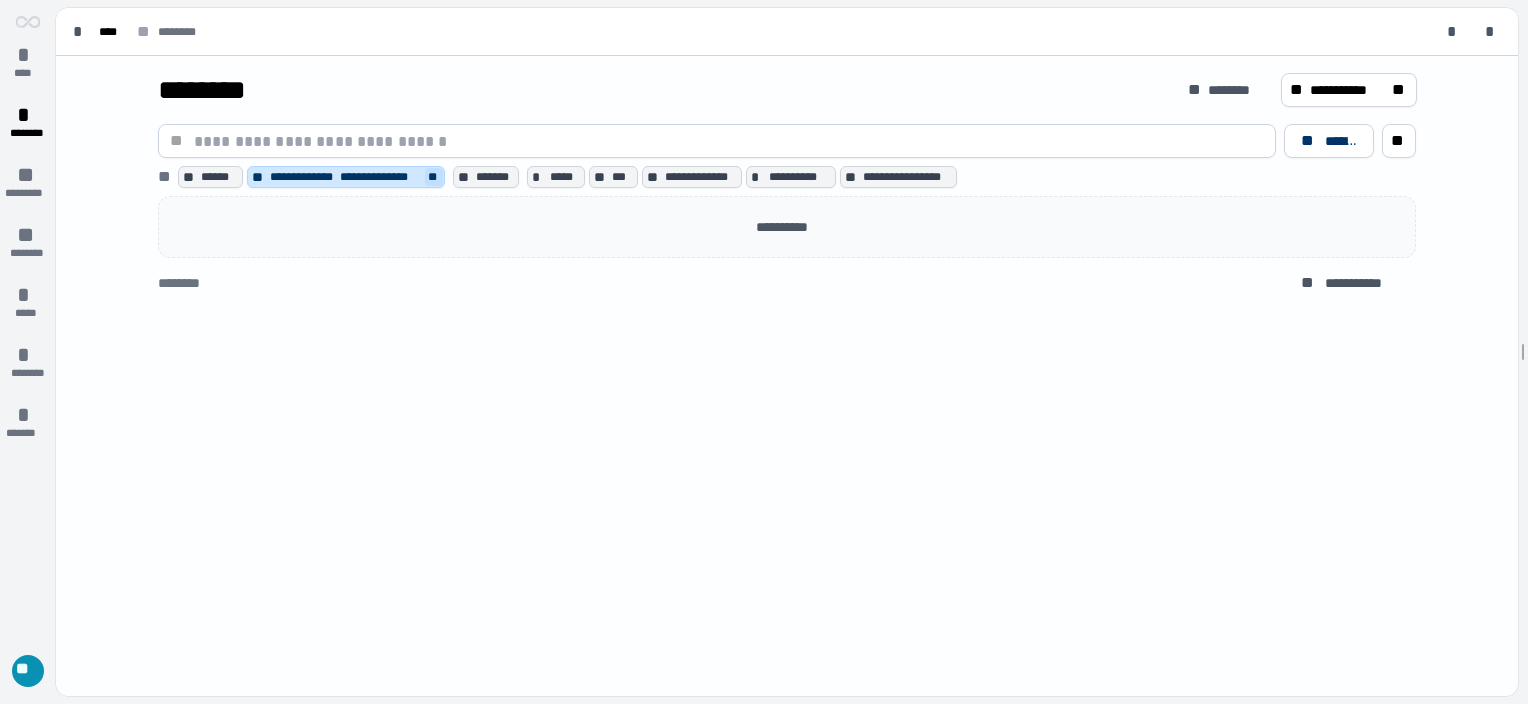 click on "**" at bounding box center [434, 177] 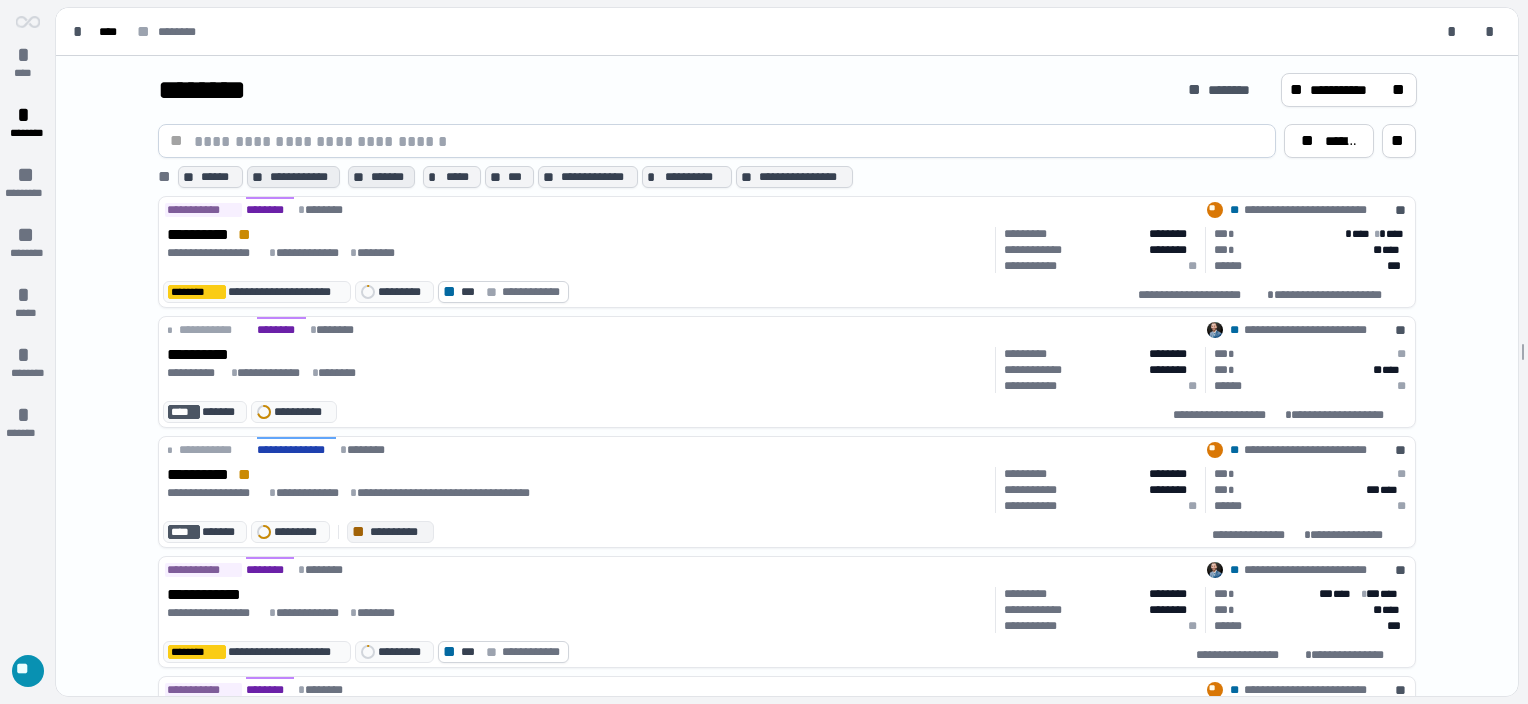 click on "*******" at bounding box center (390, 177) 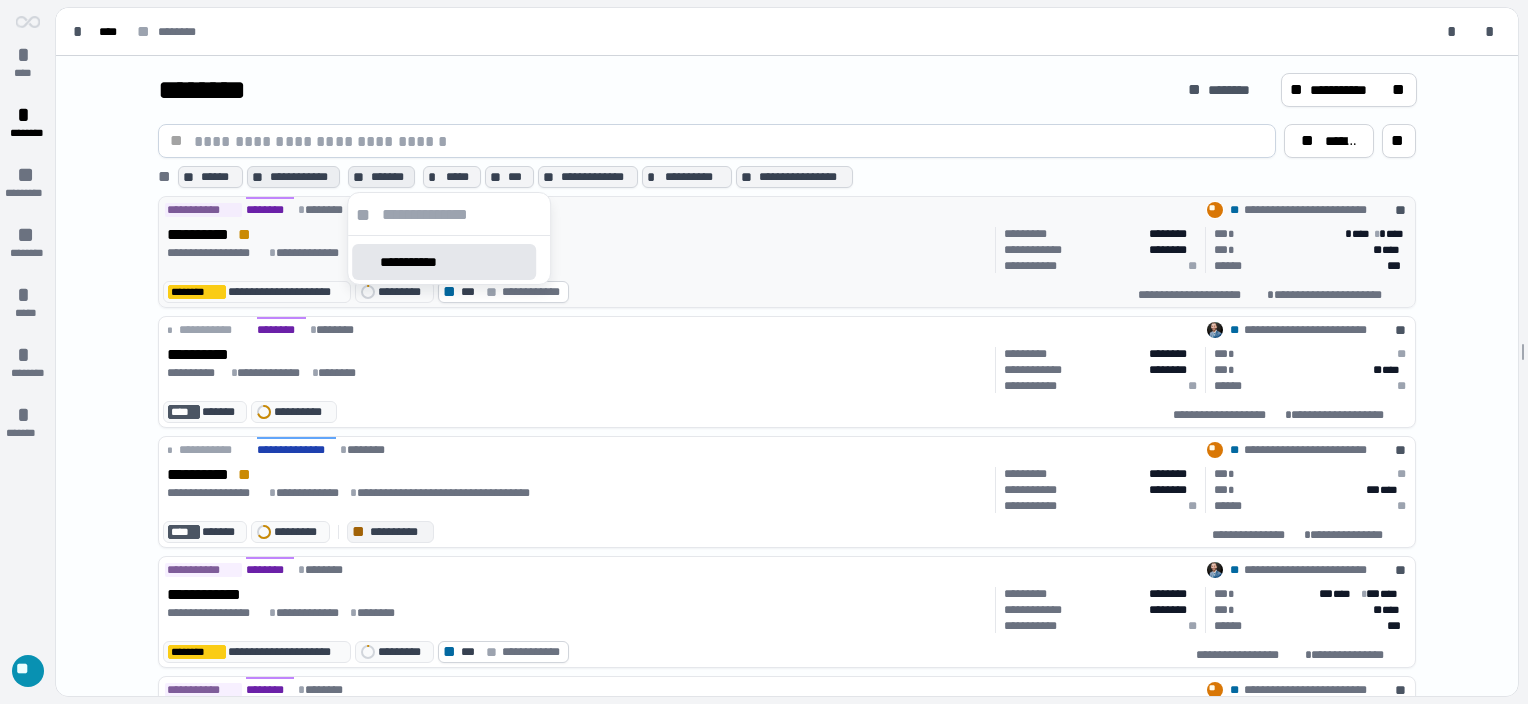 click on "* [FIRST] [LAST] [STREET] [CITY] [STATE] [POSTAL_CODE]" at bounding box center [787, 208] 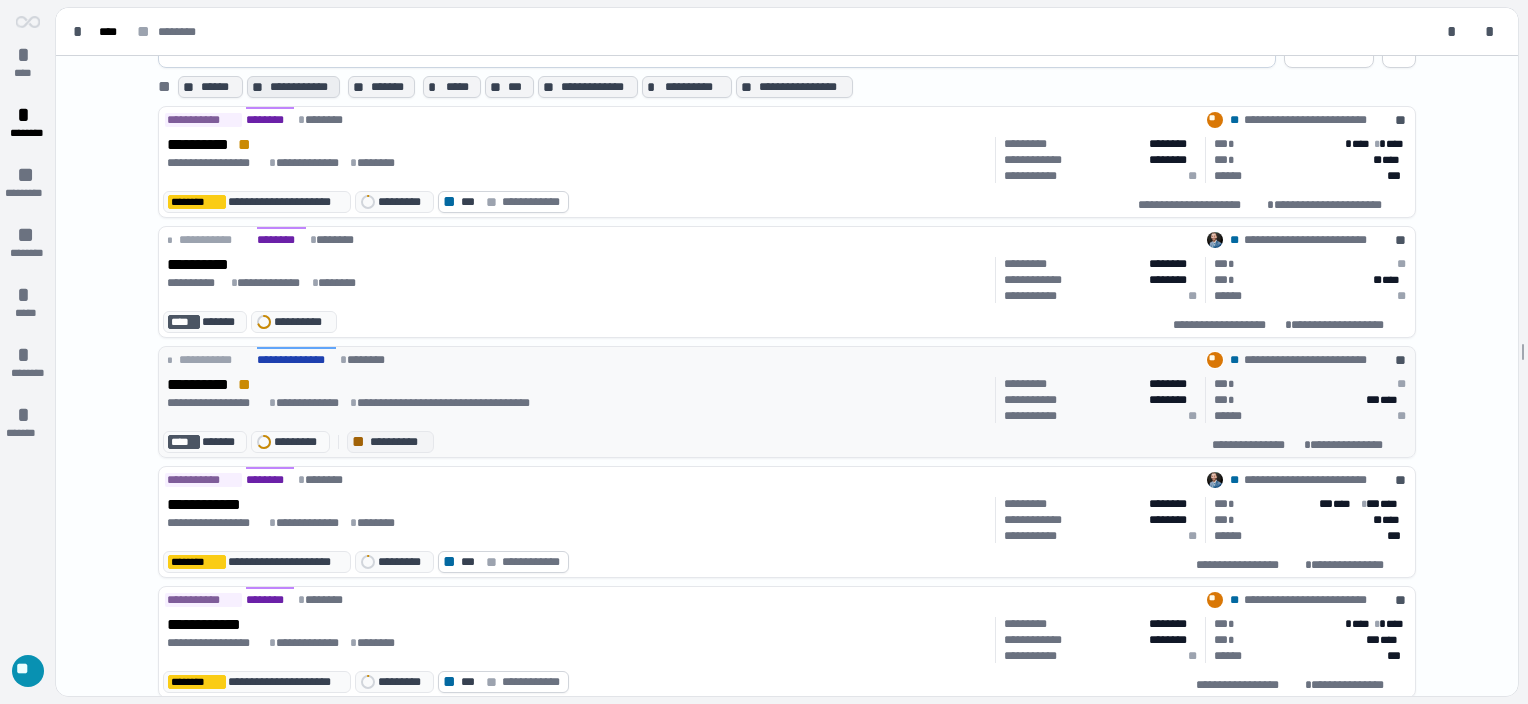 scroll, scrollTop: 0, scrollLeft: 0, axis: both 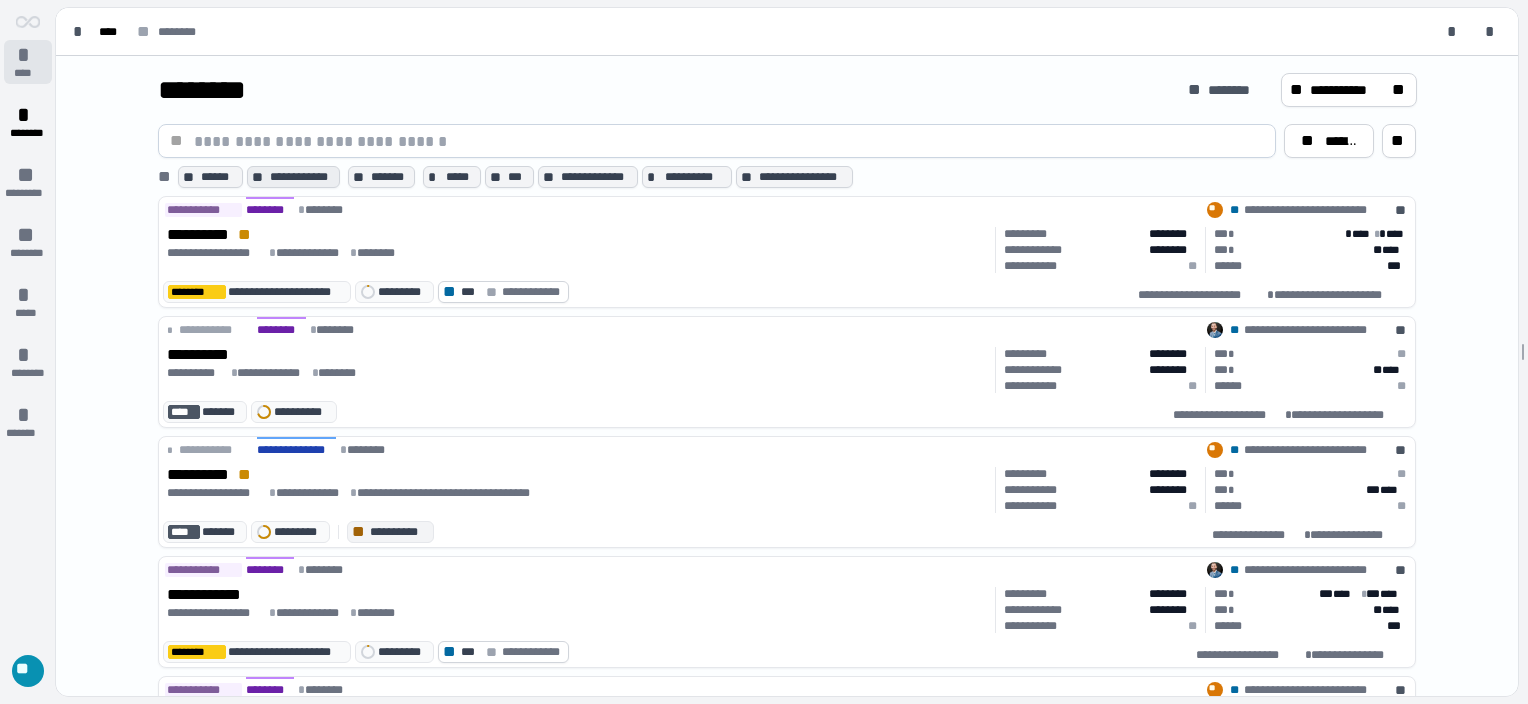 click on "*" at bounding box center [28, 55] 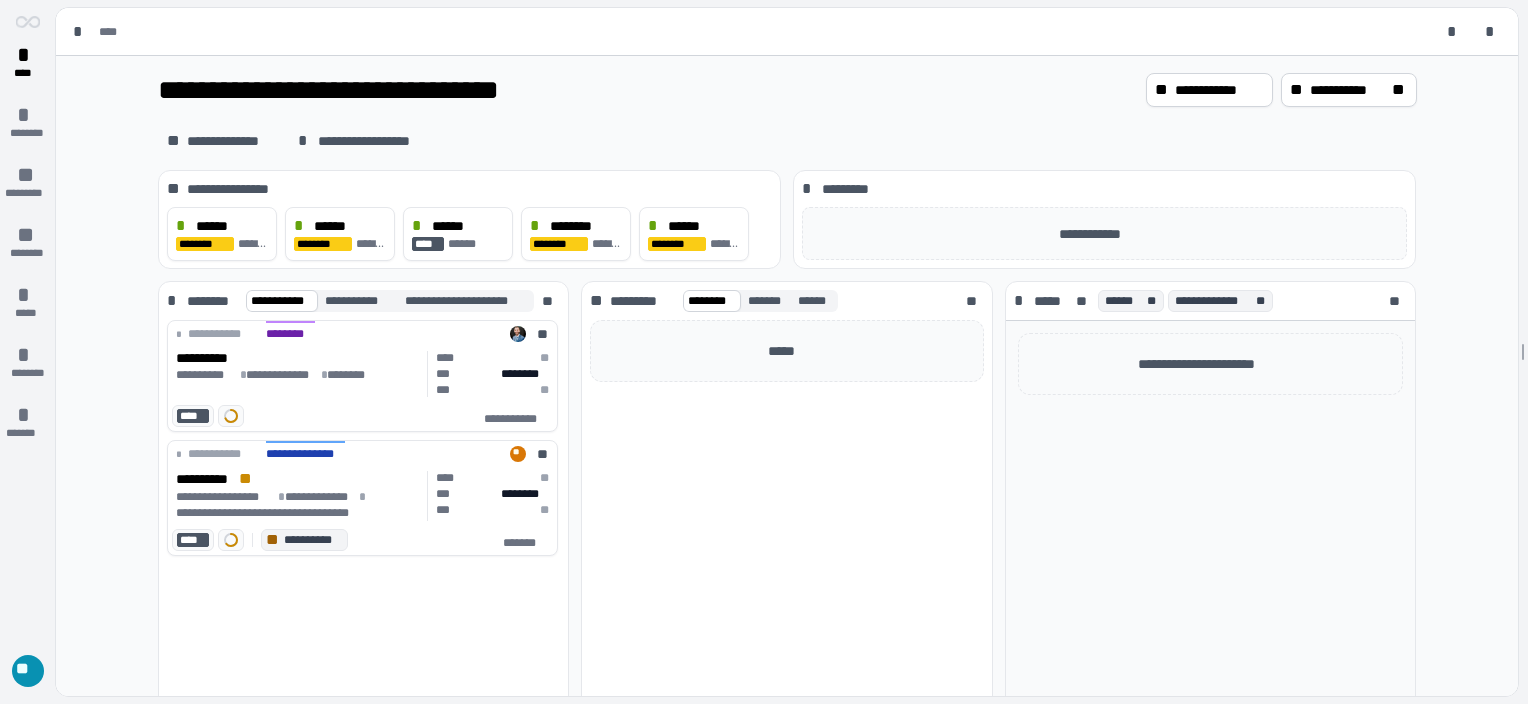 click on "********" at bounding box center [212, 301] 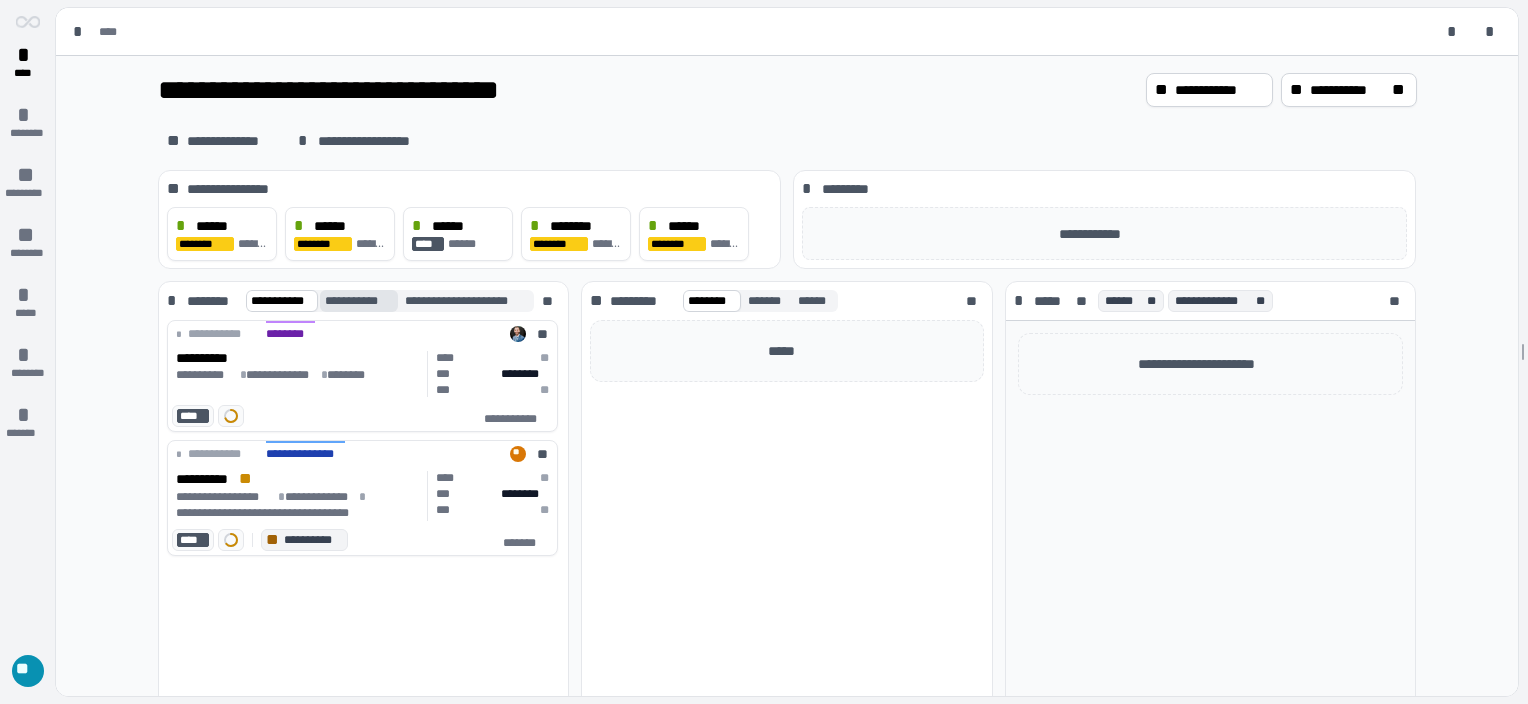 click on "**********" at bounding box center [359, 301] 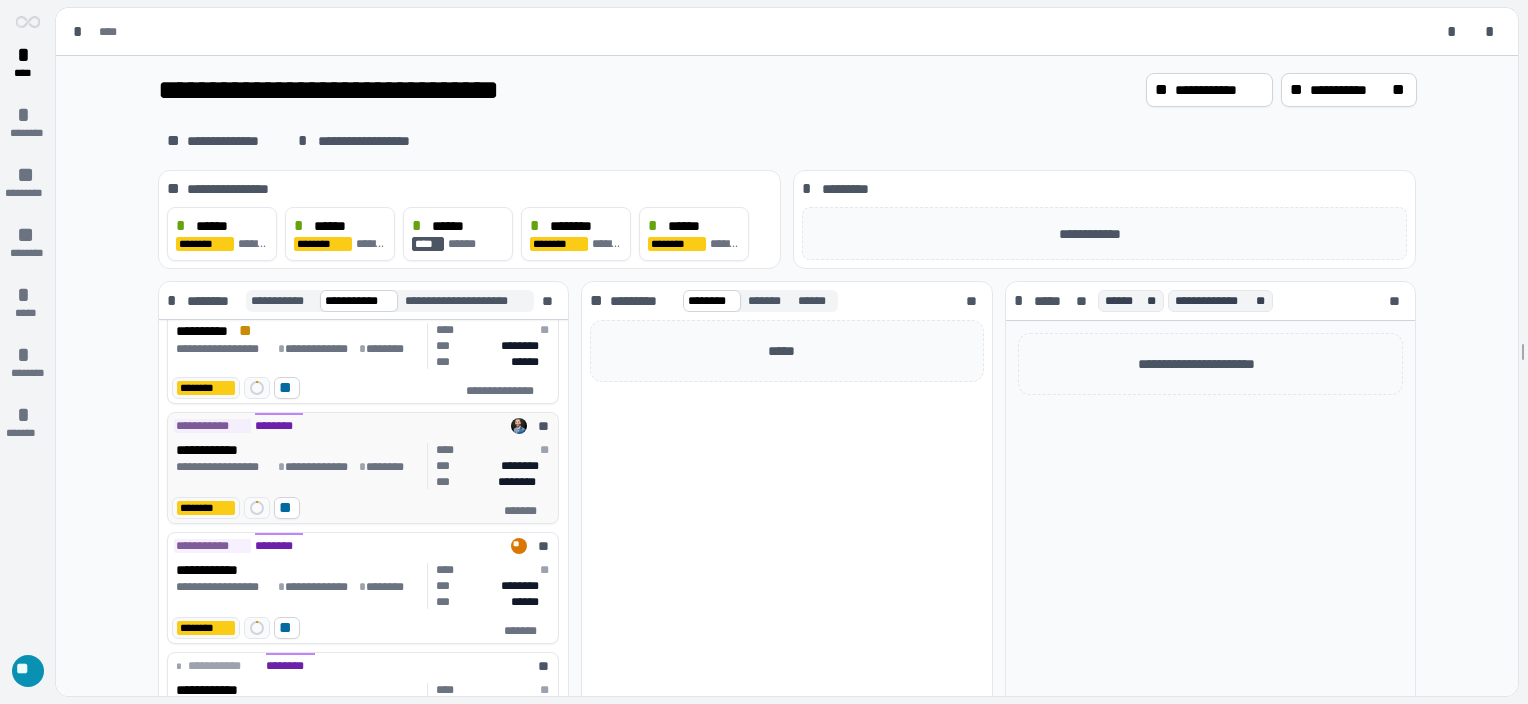 scroll, scrollTop: 0, scrollLeft: 0, axis: both 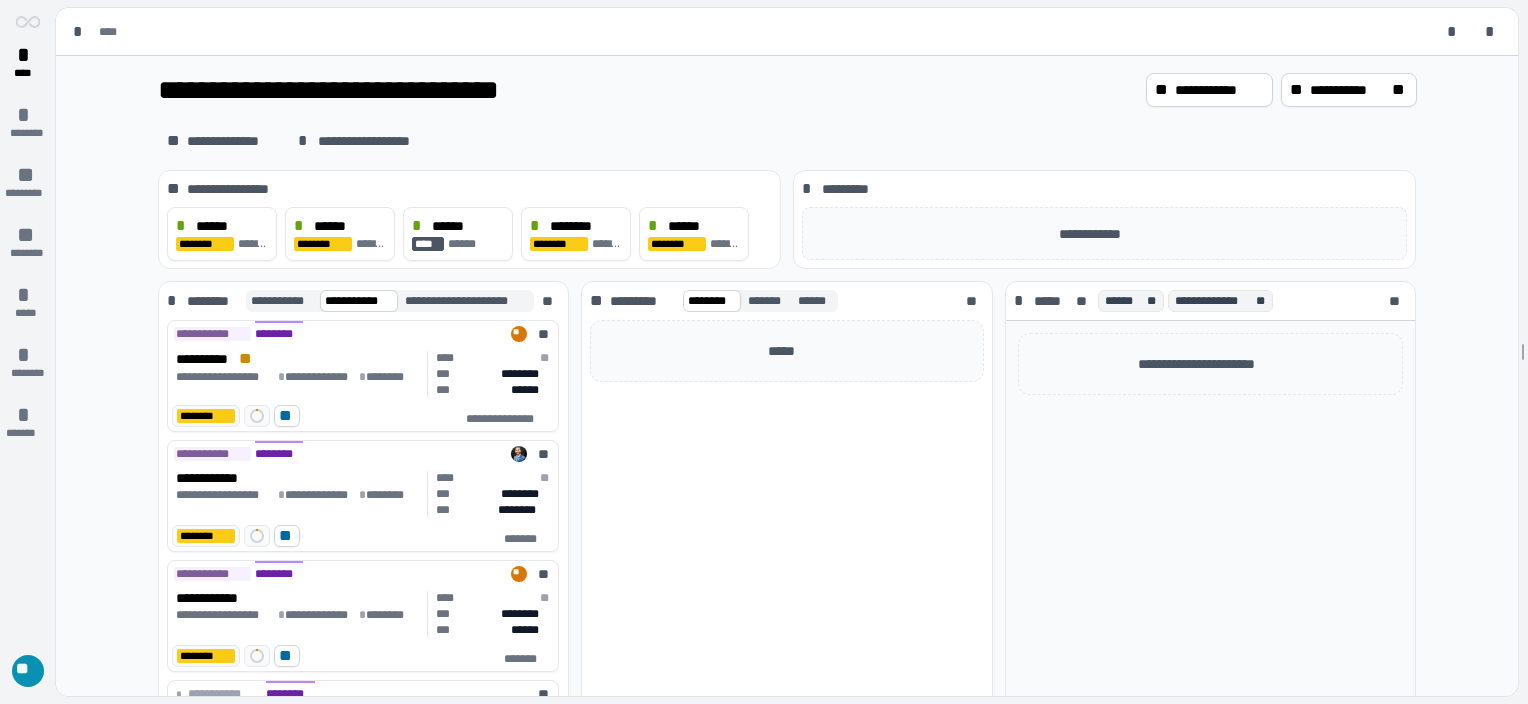 click on "********" at bounding box center [212, 301] 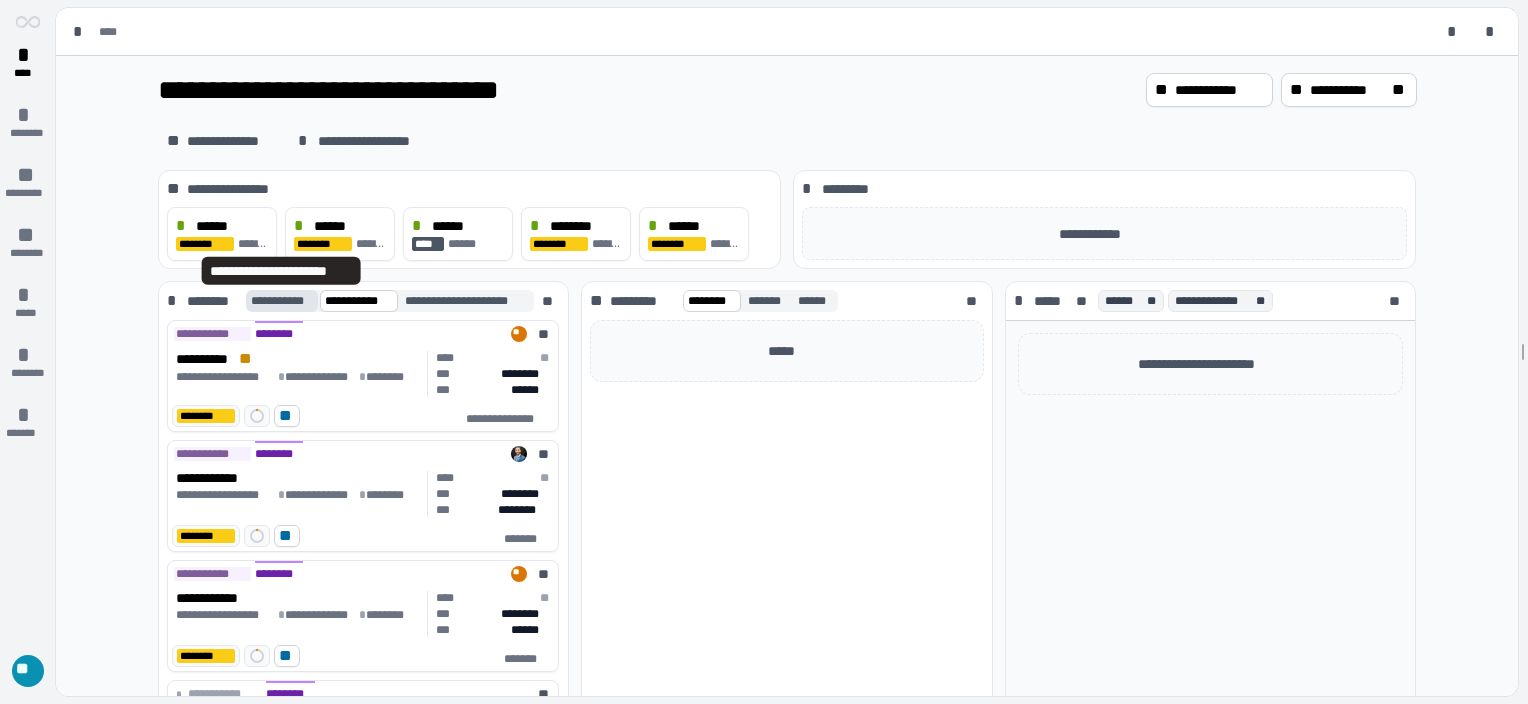 click on "**********" at bounding box center (282, 301) 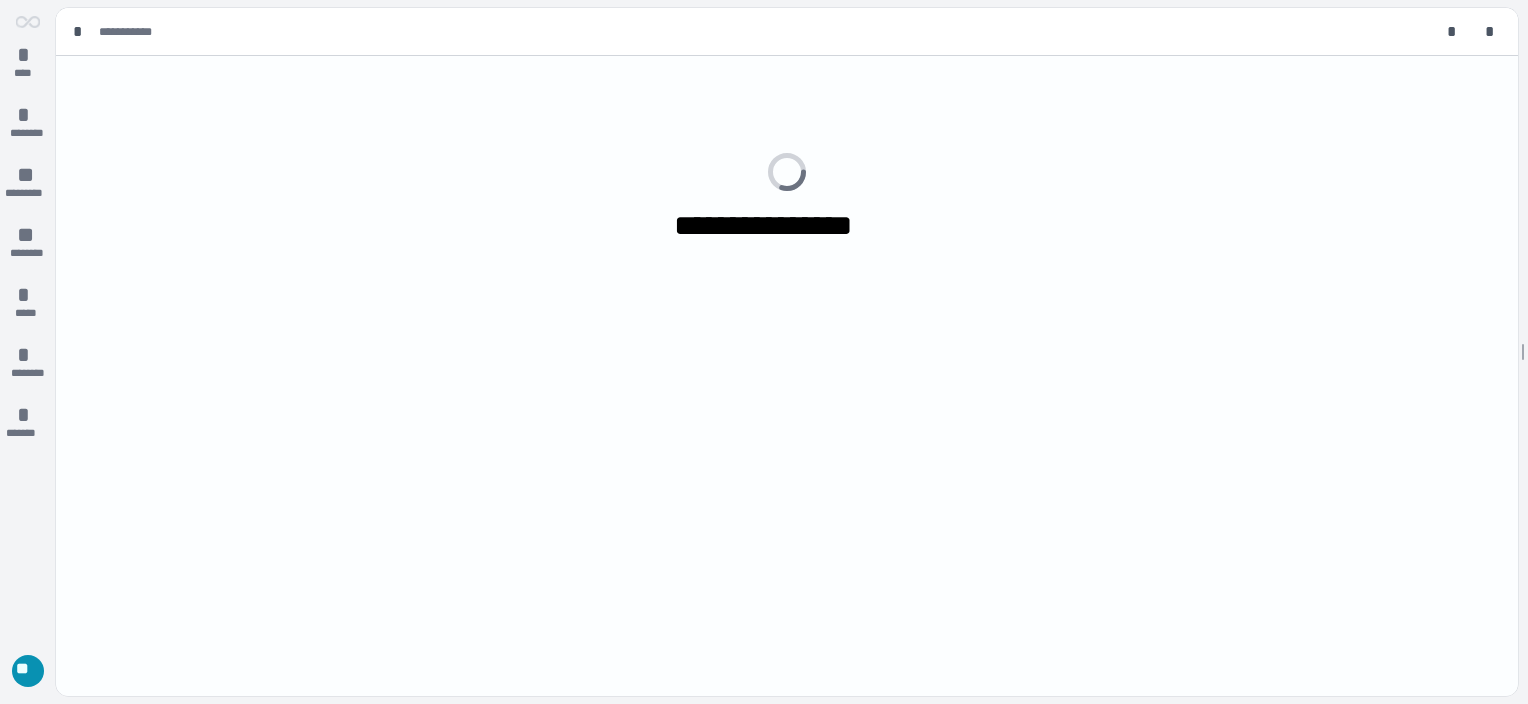 scroll, scrollTop: 0, scrollLeft: 0, axis: both 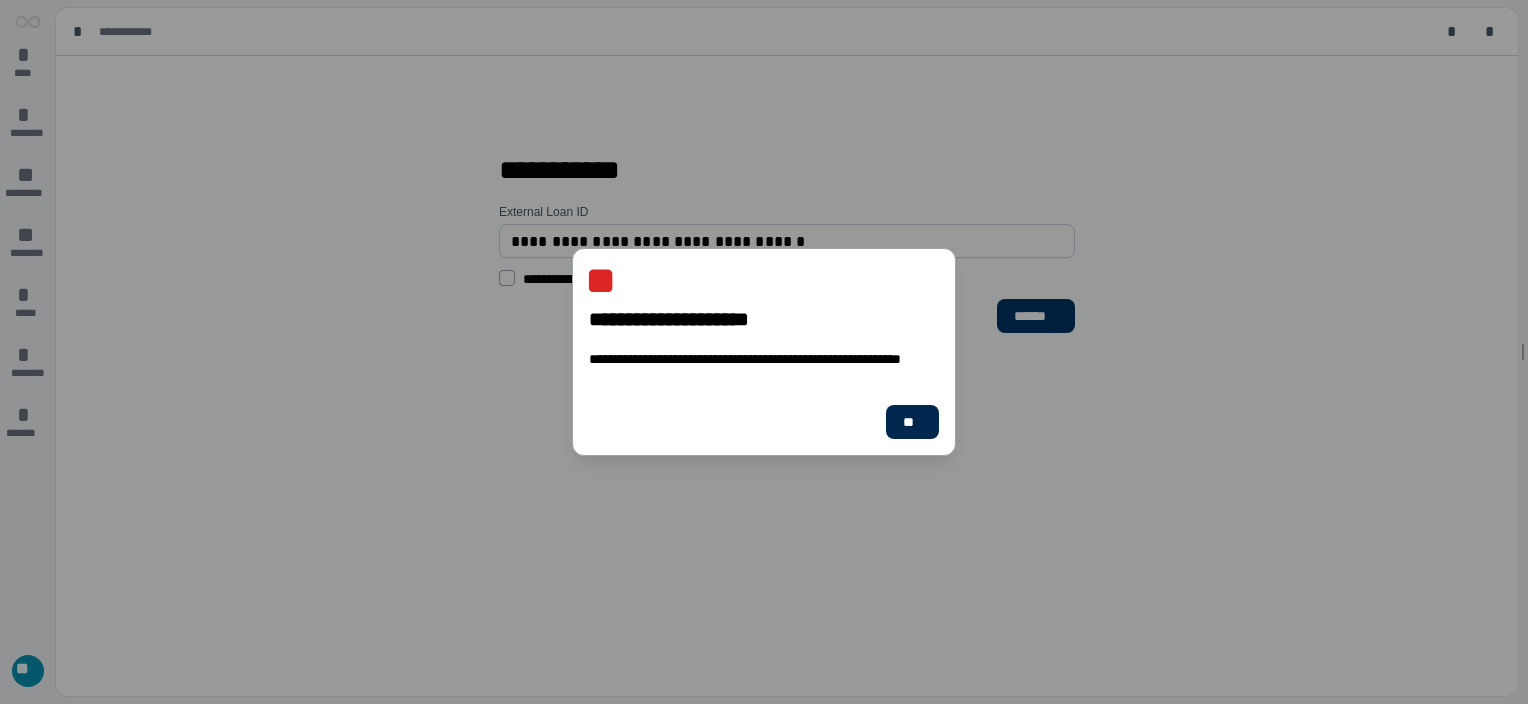 click on "**" at bounding box center (912, 422) 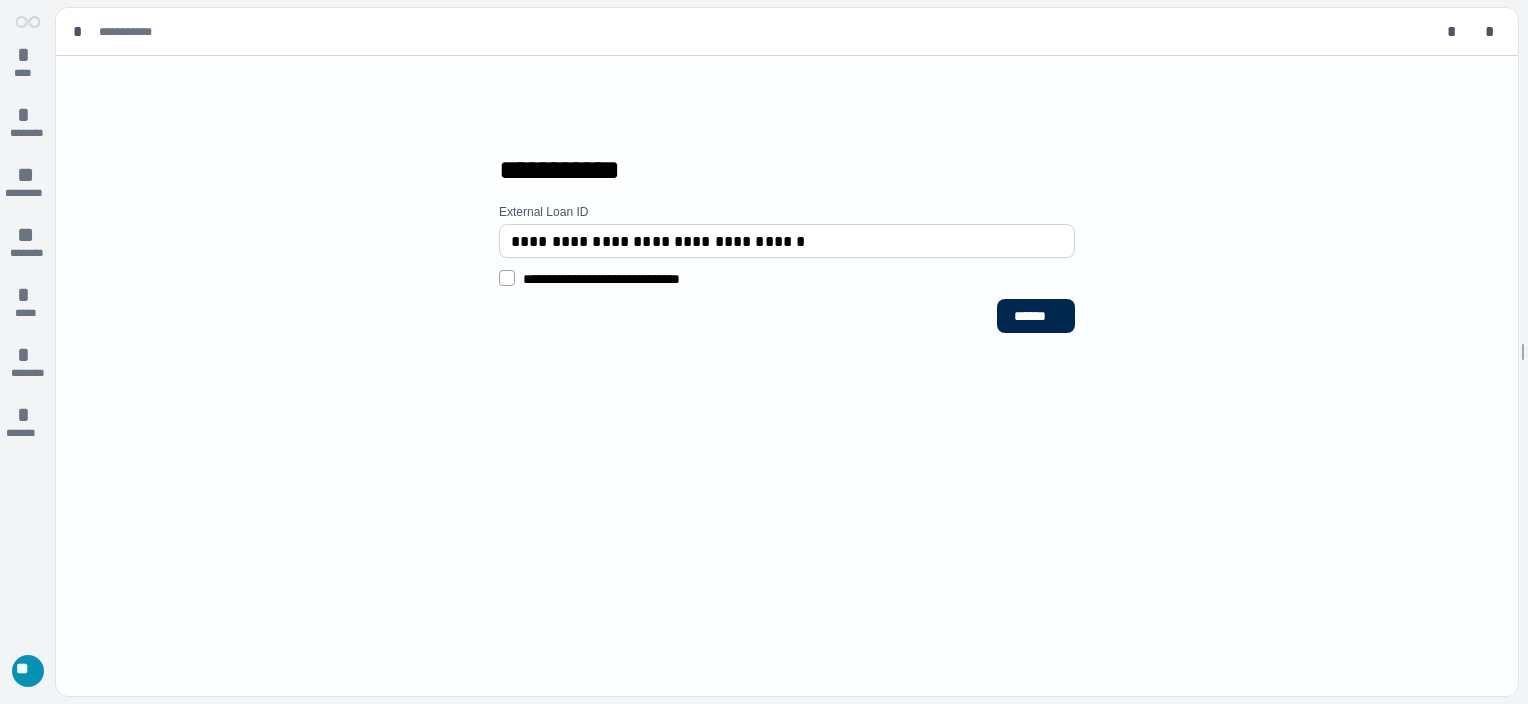 click on "******" at bounding box center [1036, 316] 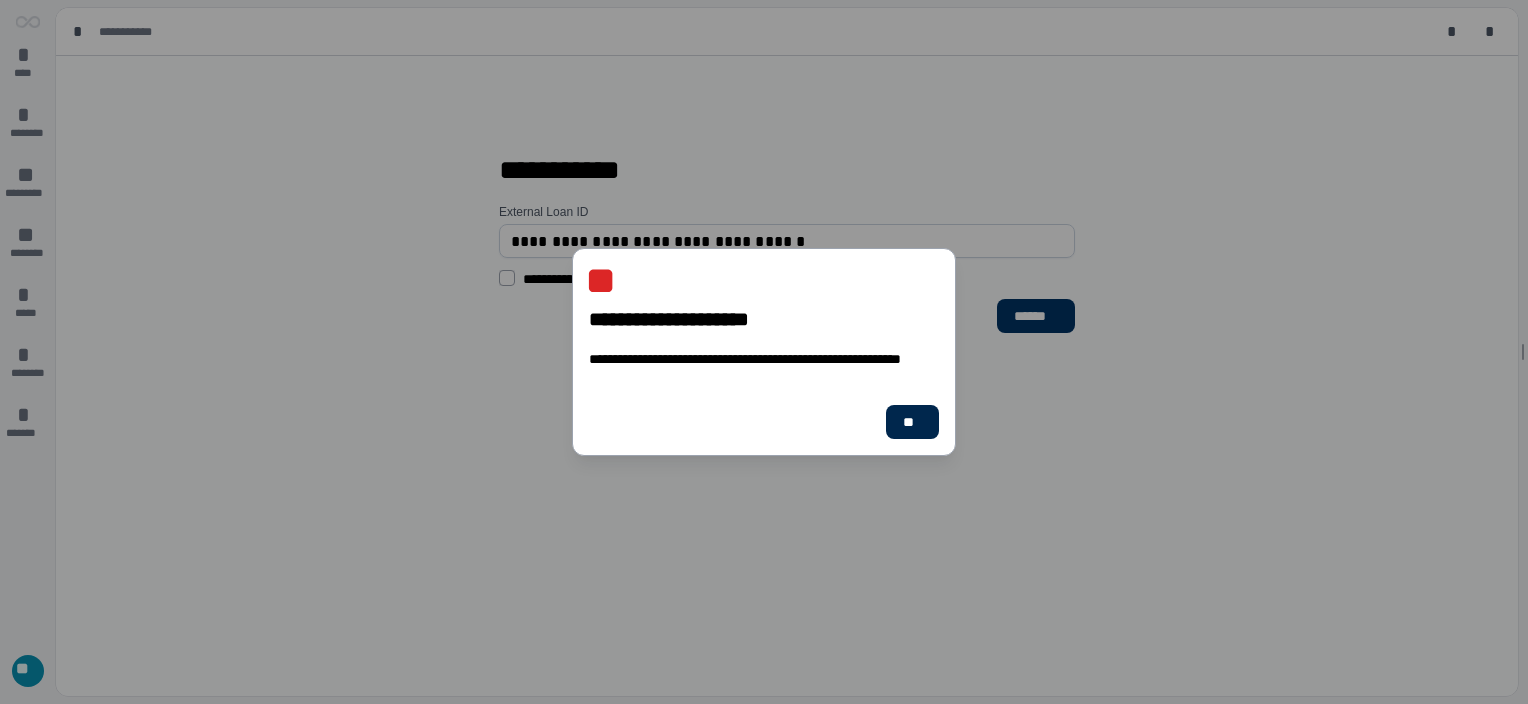 click on "**" at bounding box center [912, 422] 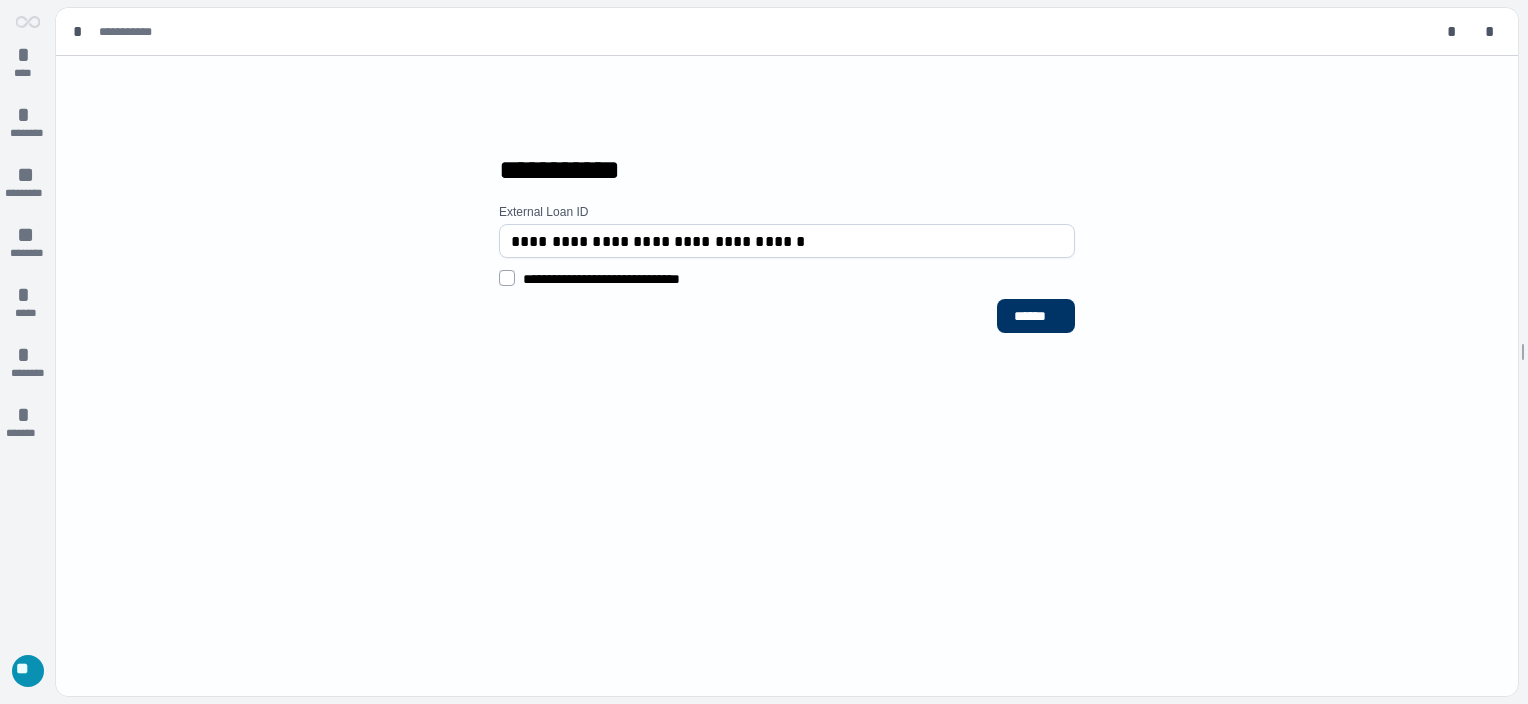 click on "*" at bounding box center [81, 32] 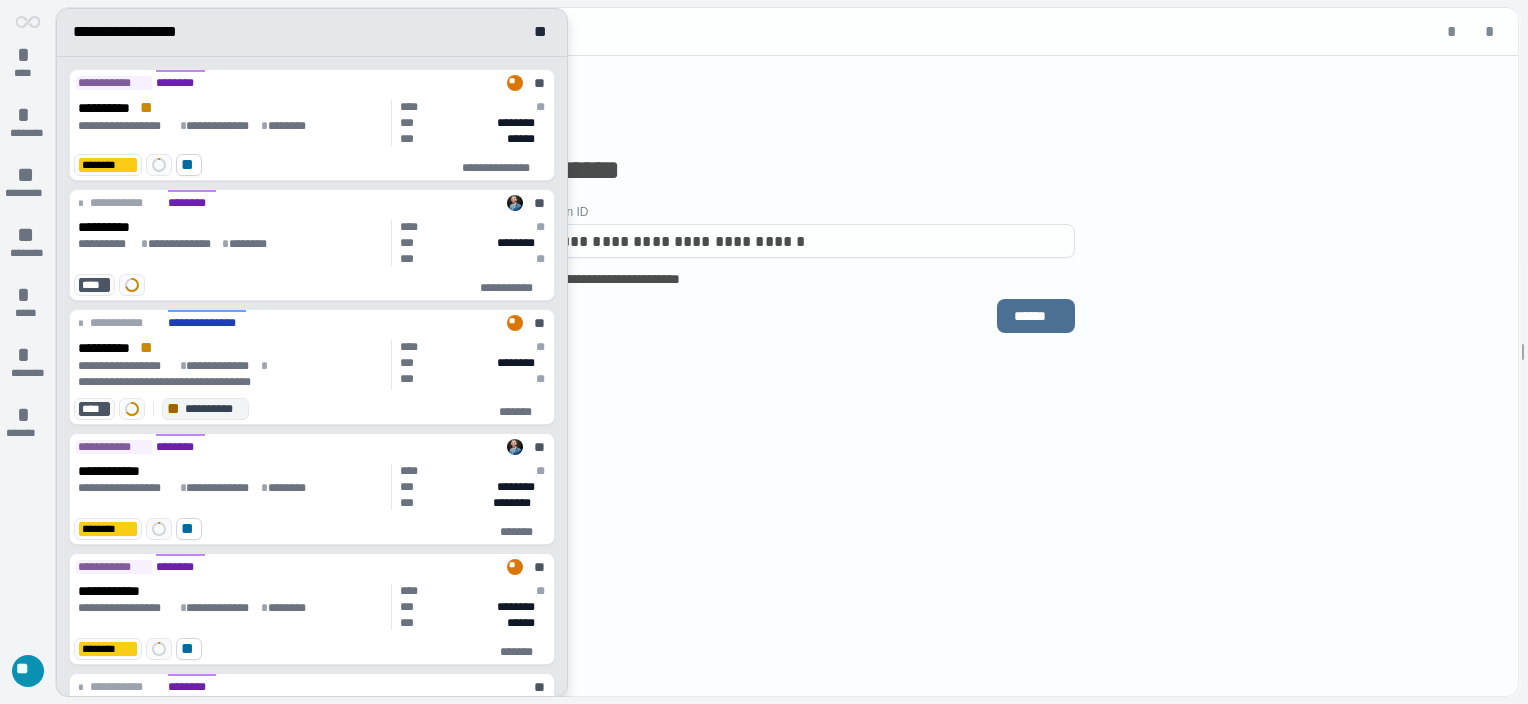 click at bounding box center (788, 352) 